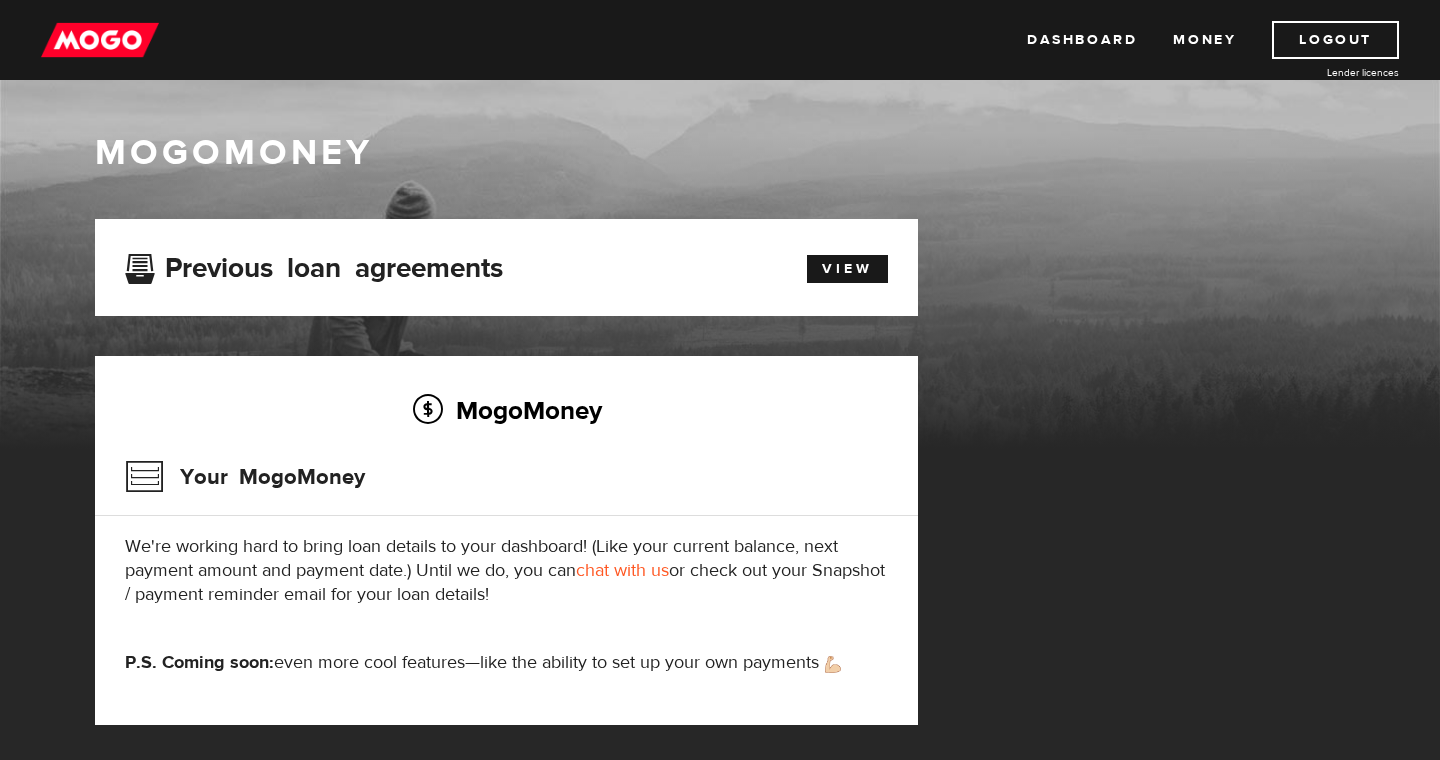 scroll, scrollTop: 0, scrollLeft: 0, axis: both 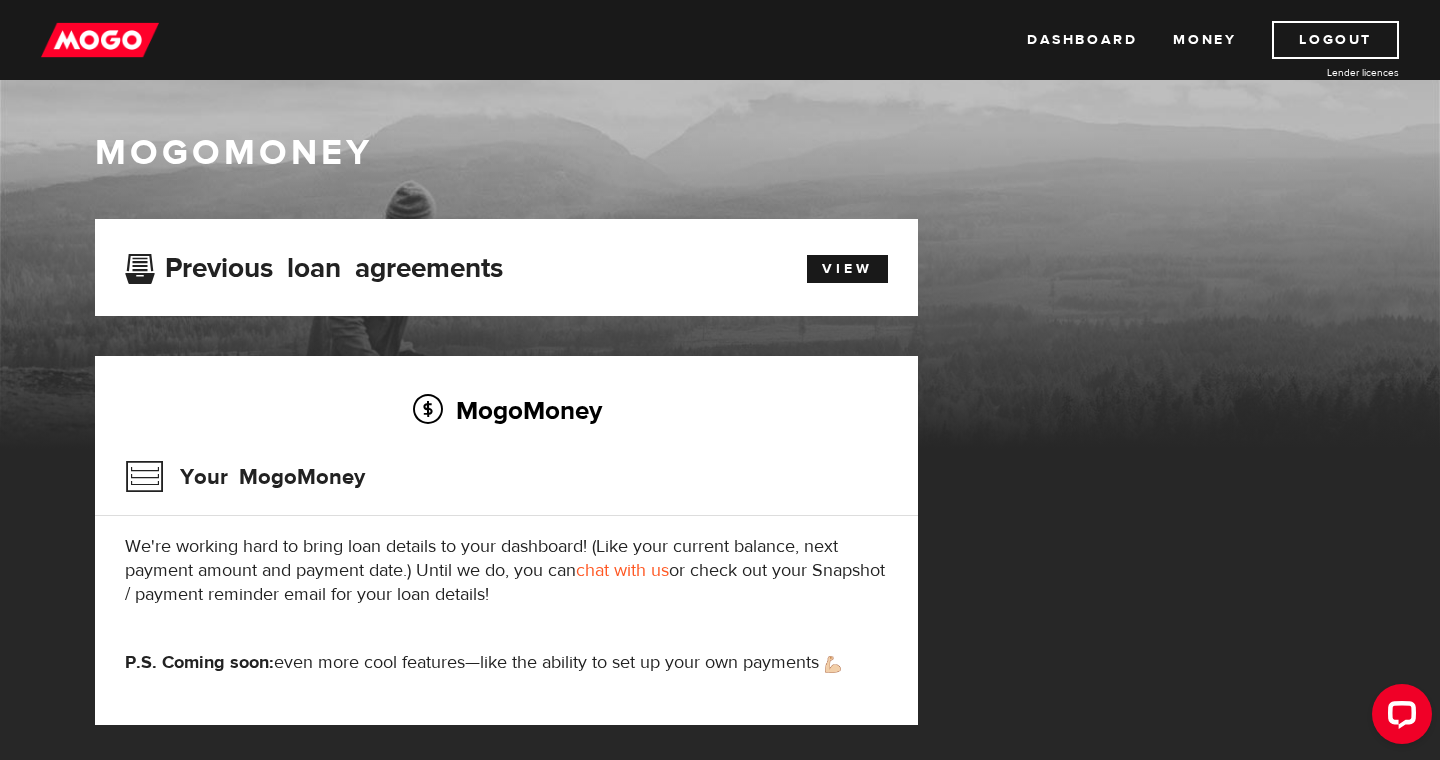 click at bounding box center [100, 40] 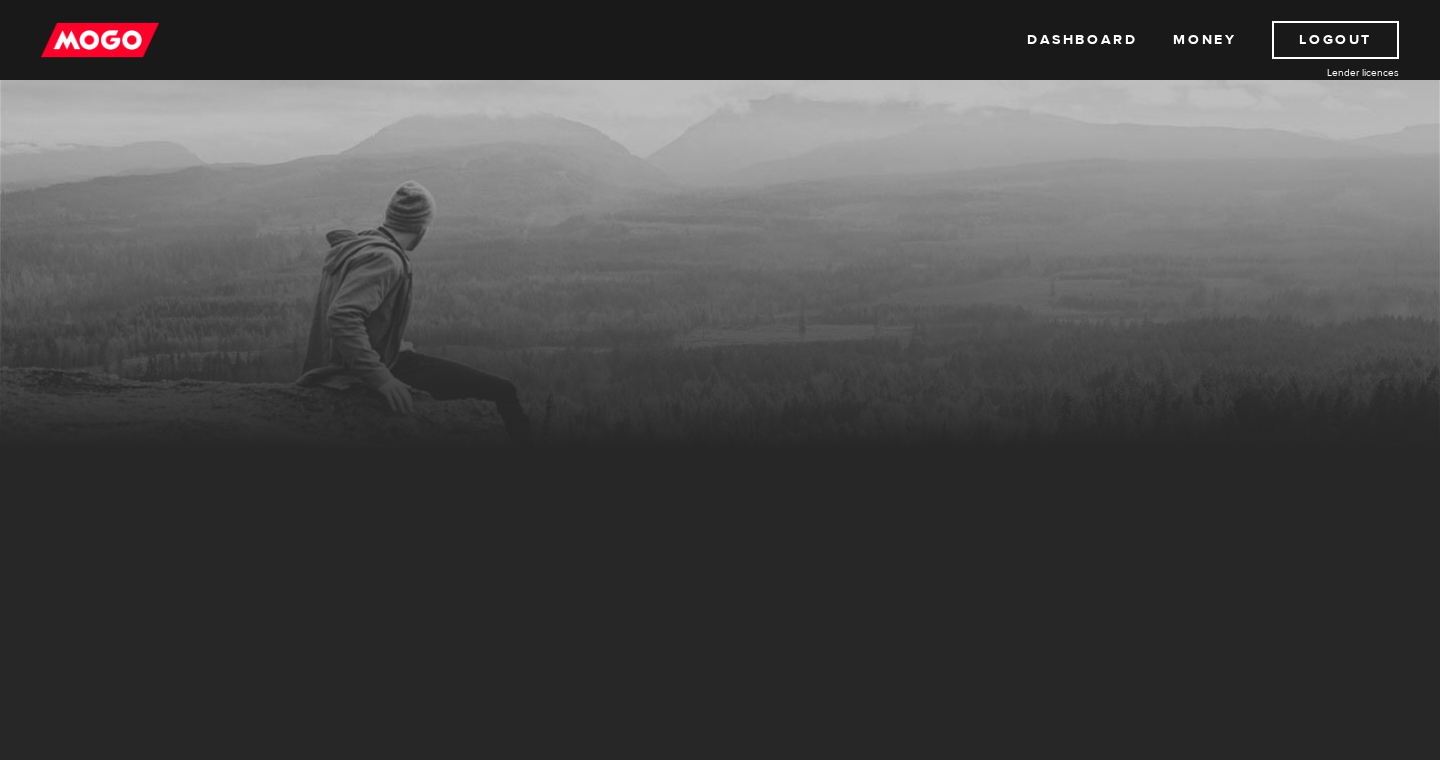 scroll, scrollTop: 0, scrollLeft: 0, axis: both 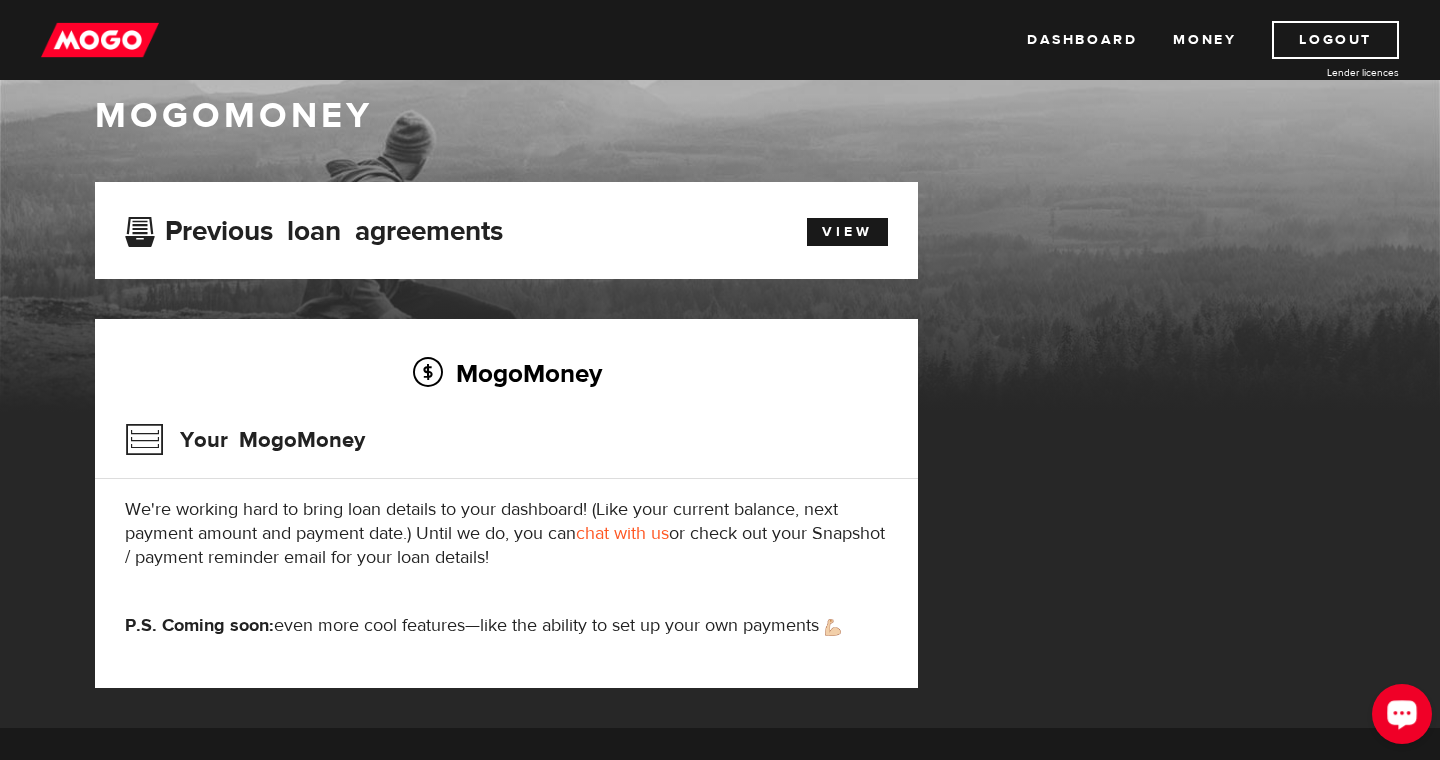 click 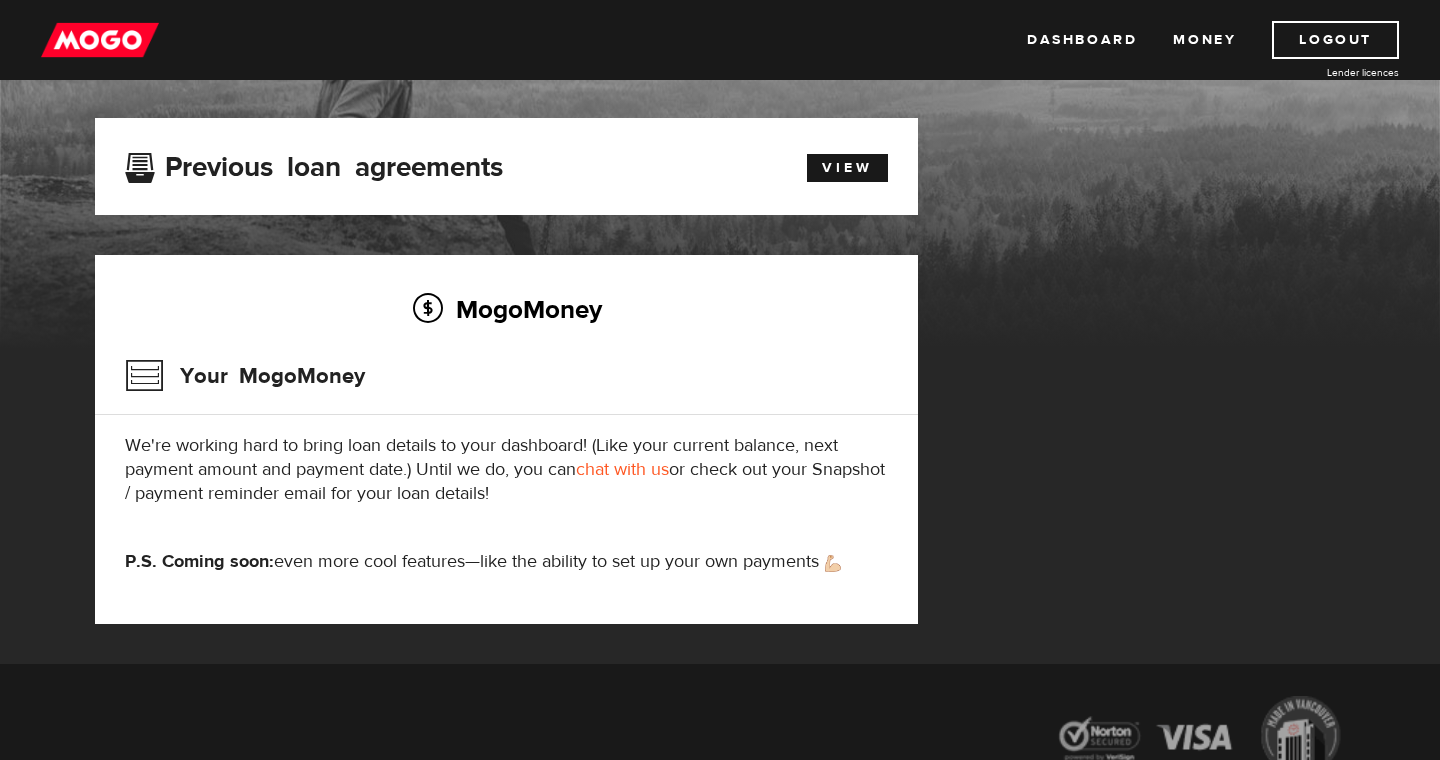 scroll, scrollTop: 0, scrollLeft: 0, axis: both 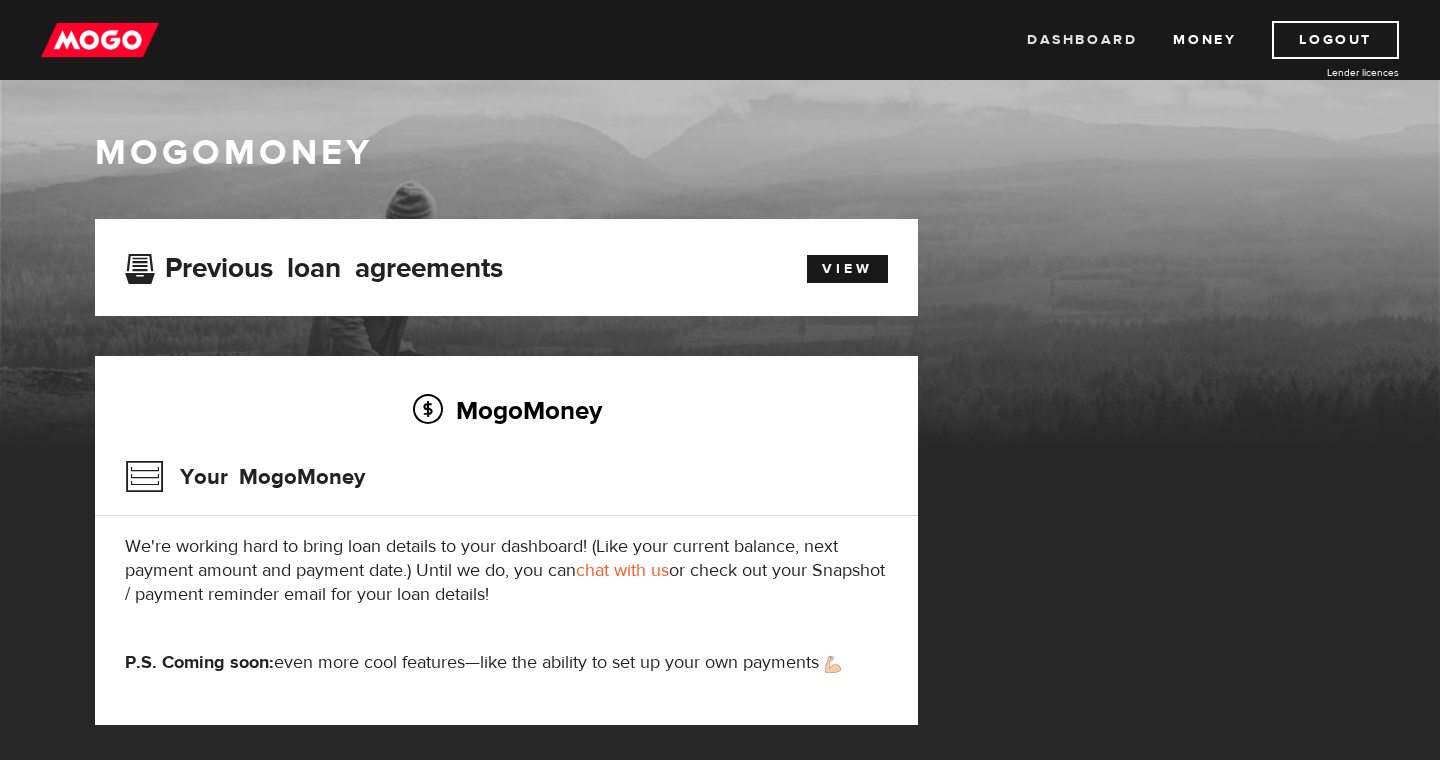 click on "Dashboard" at bounding box center (1082, 40) 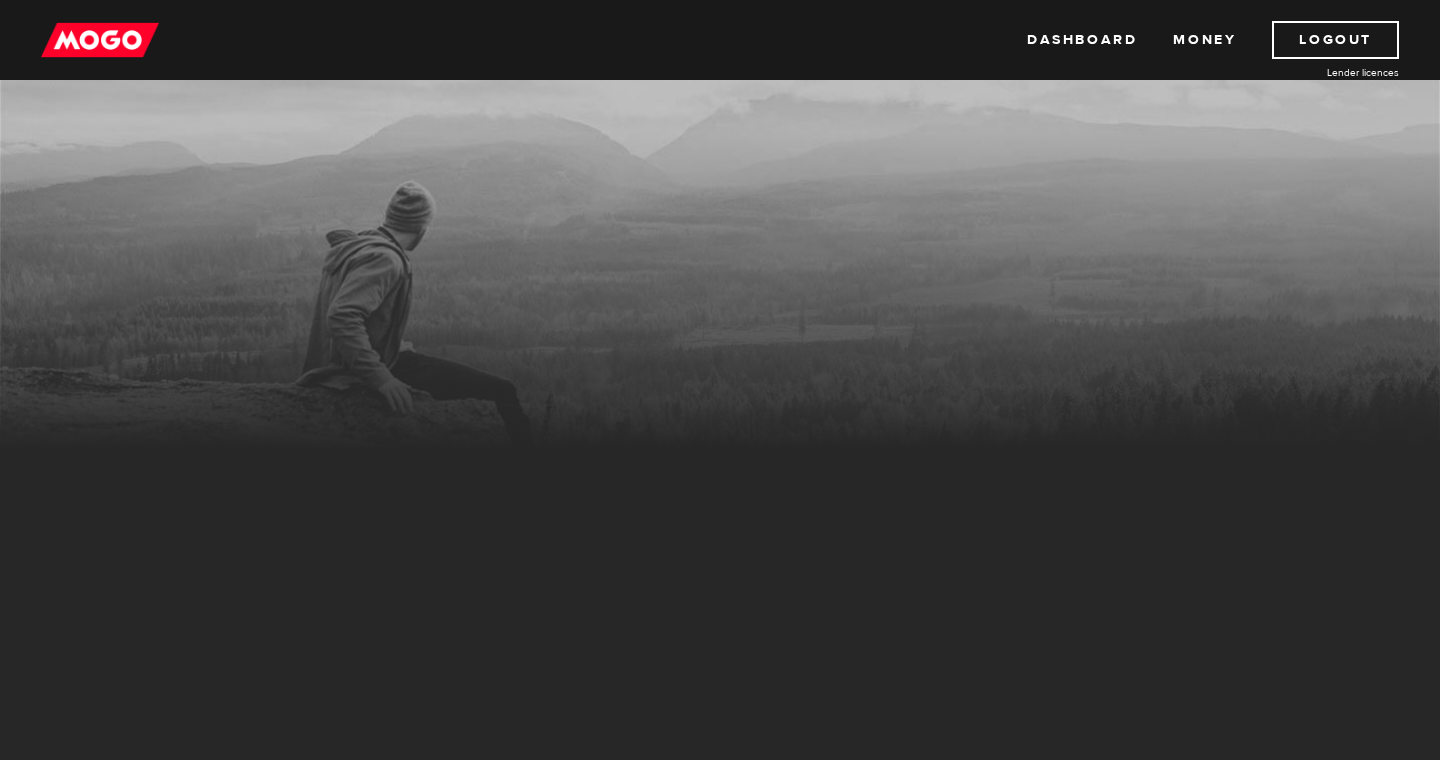 scroll, scrollTop: 0, scrollLeft: 0, axis: both 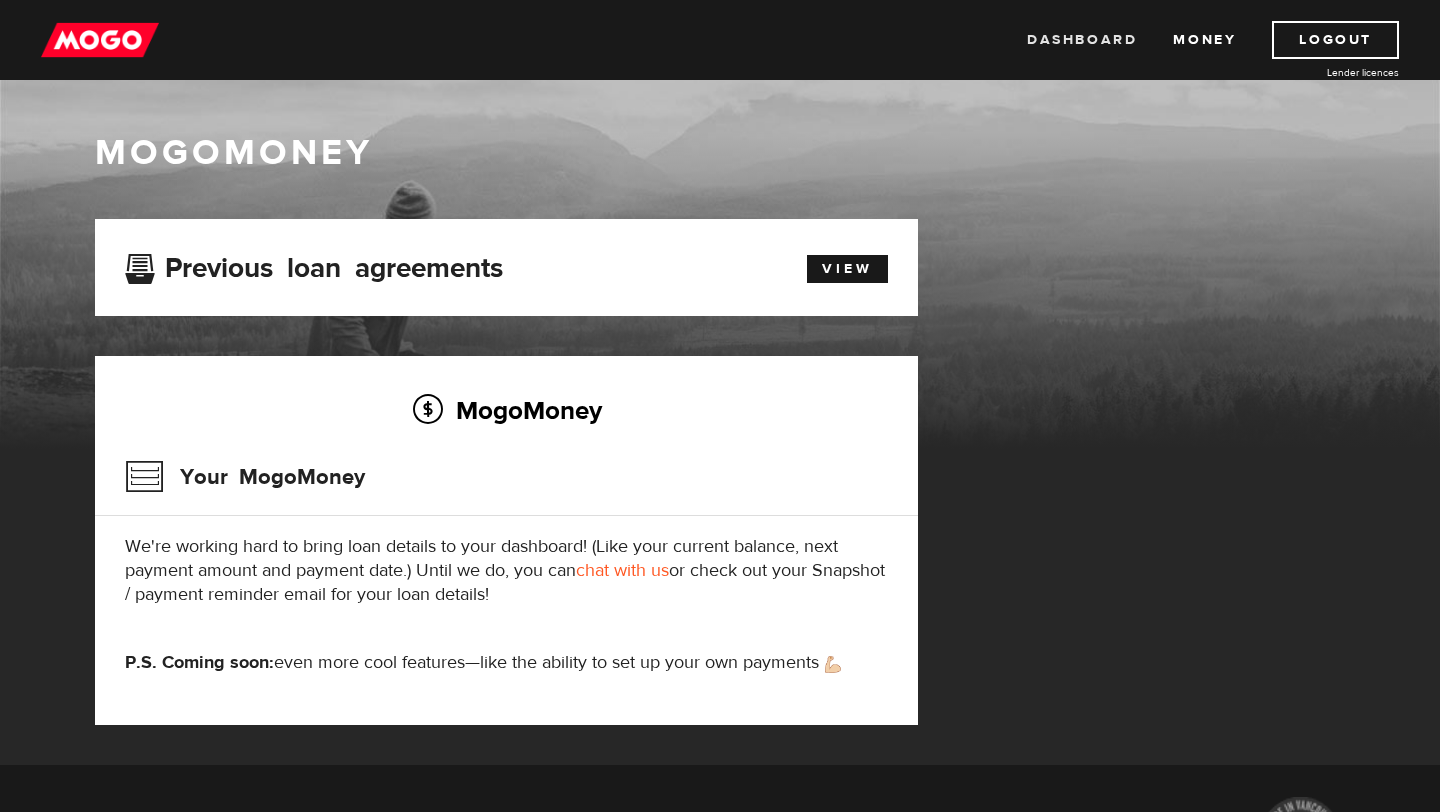 click on "Dashboard" at bounding box center (1082, 40) 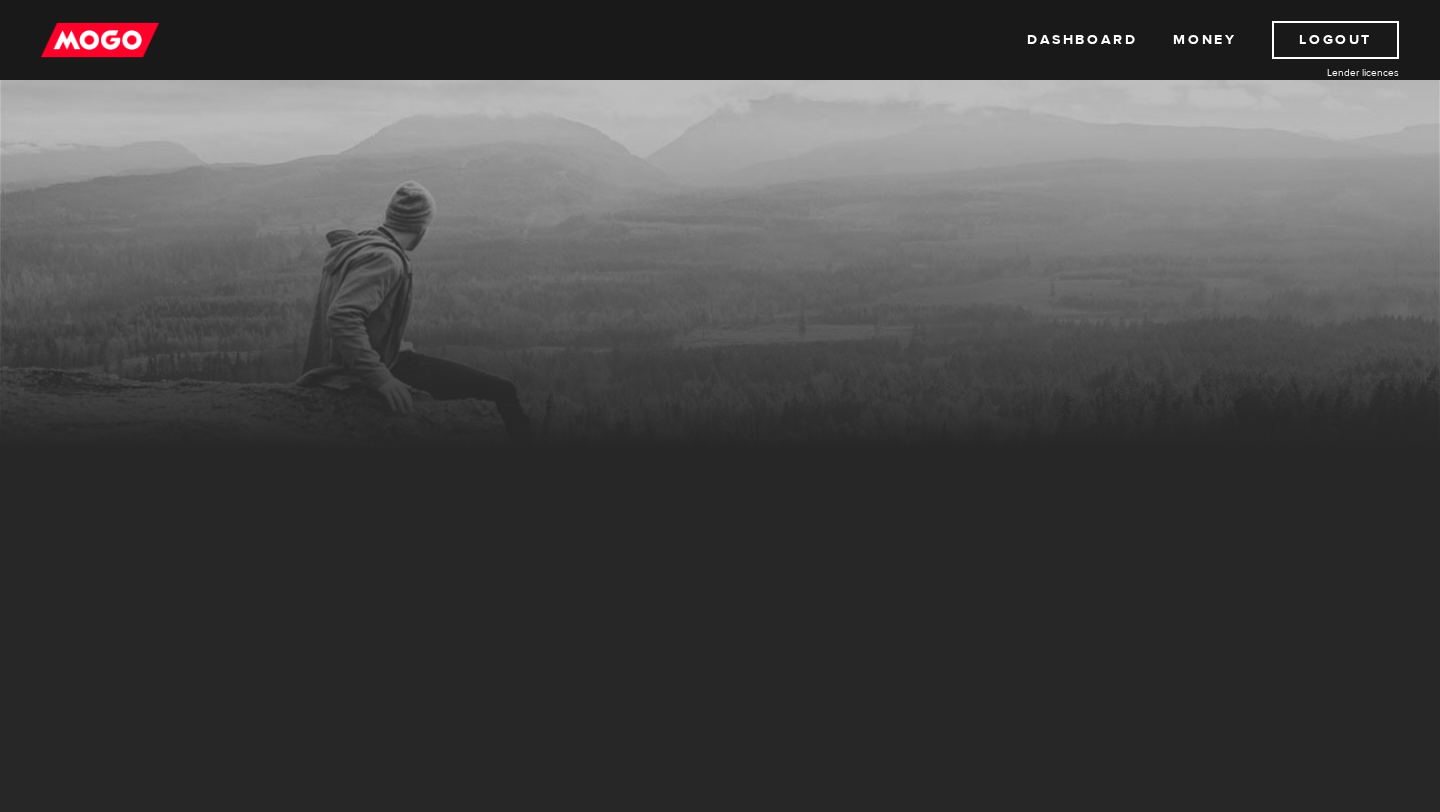 scroll, scrollTop: 0, scrollLeft: 0, axis: both 